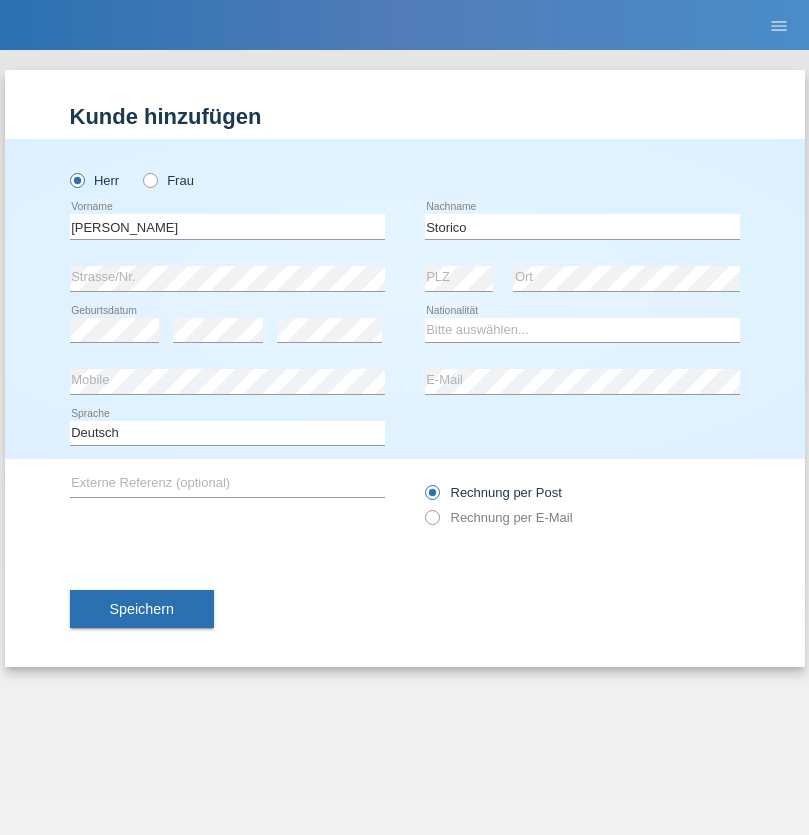 scroll, scrollTop: 0, scrollLeft: 0, axis: both 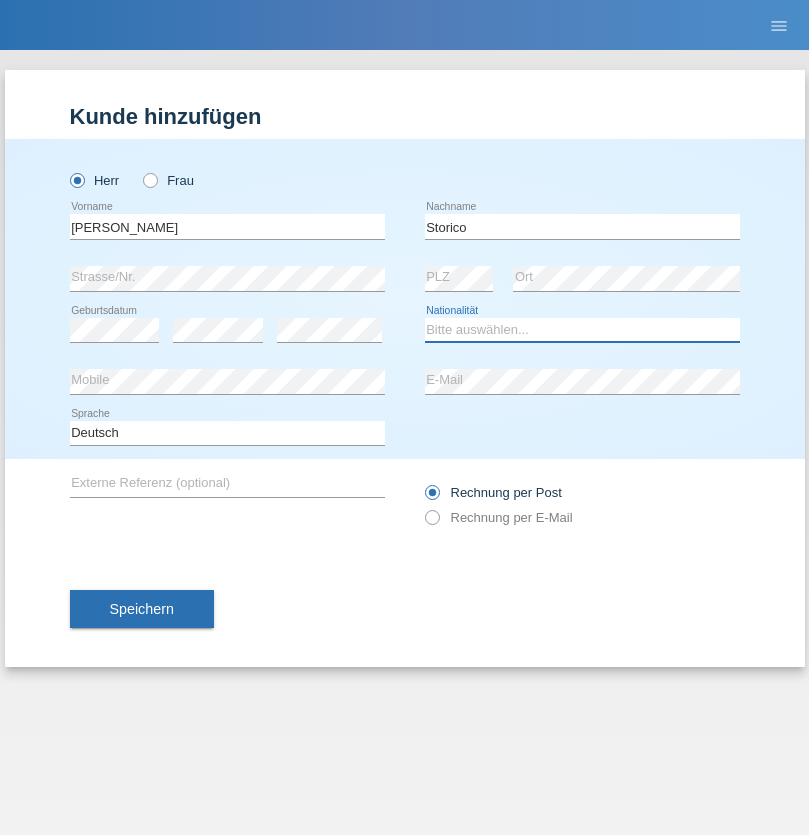 select on "IT" 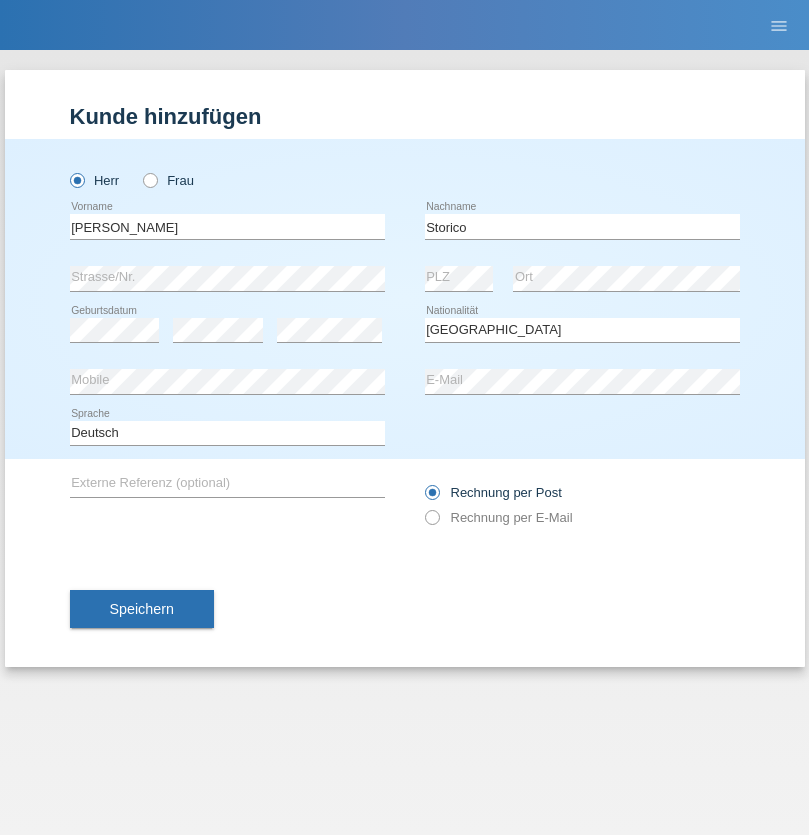 select on "C" 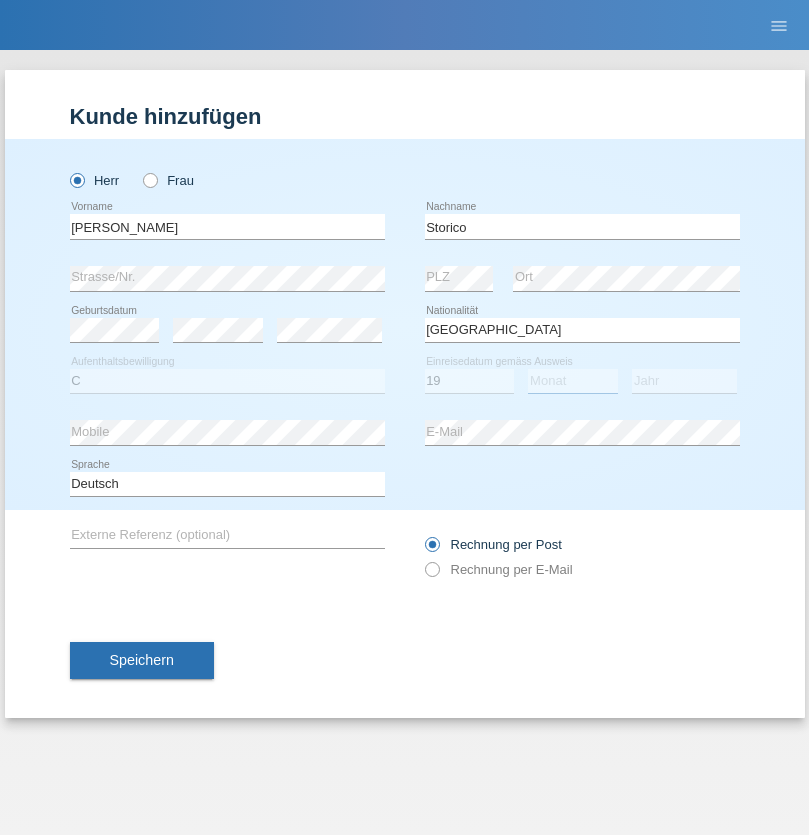 select on "07" 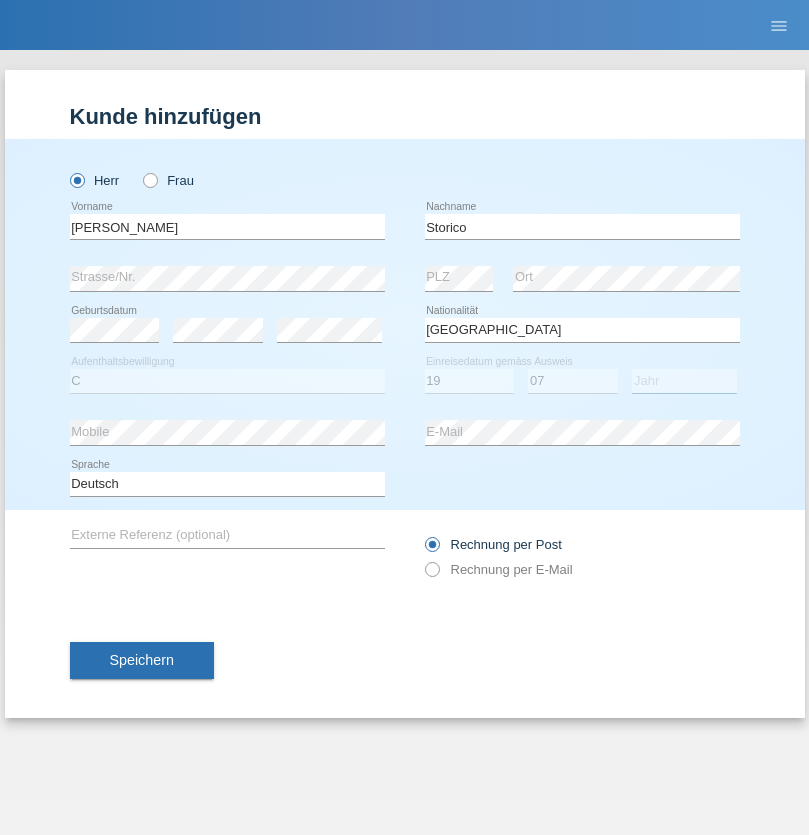 select on "2021" 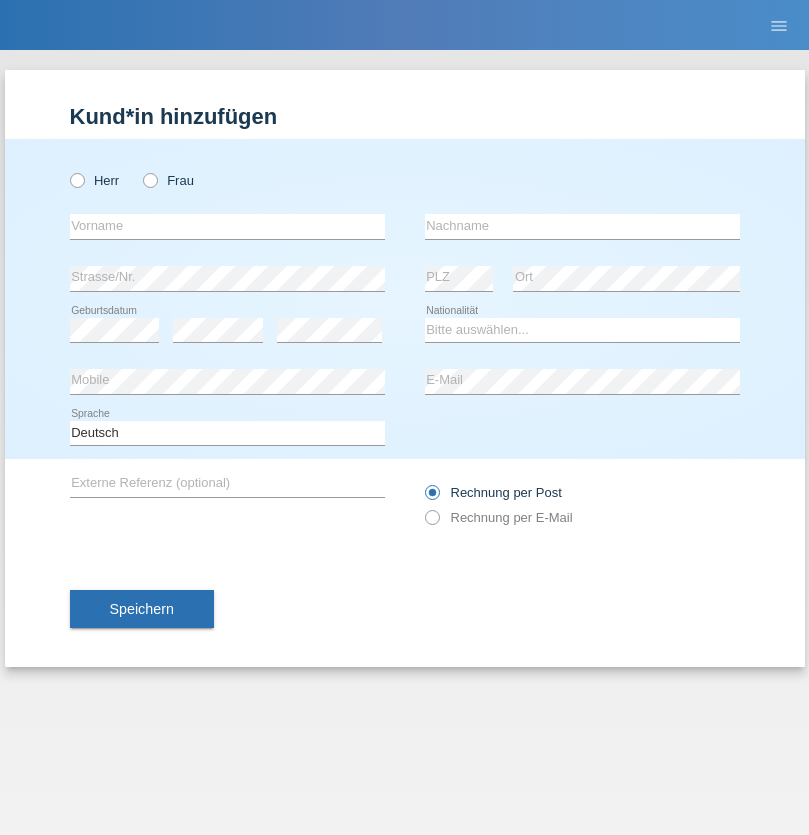 scroll, scrollTop: 0, scrollLeft: 0, axis: both 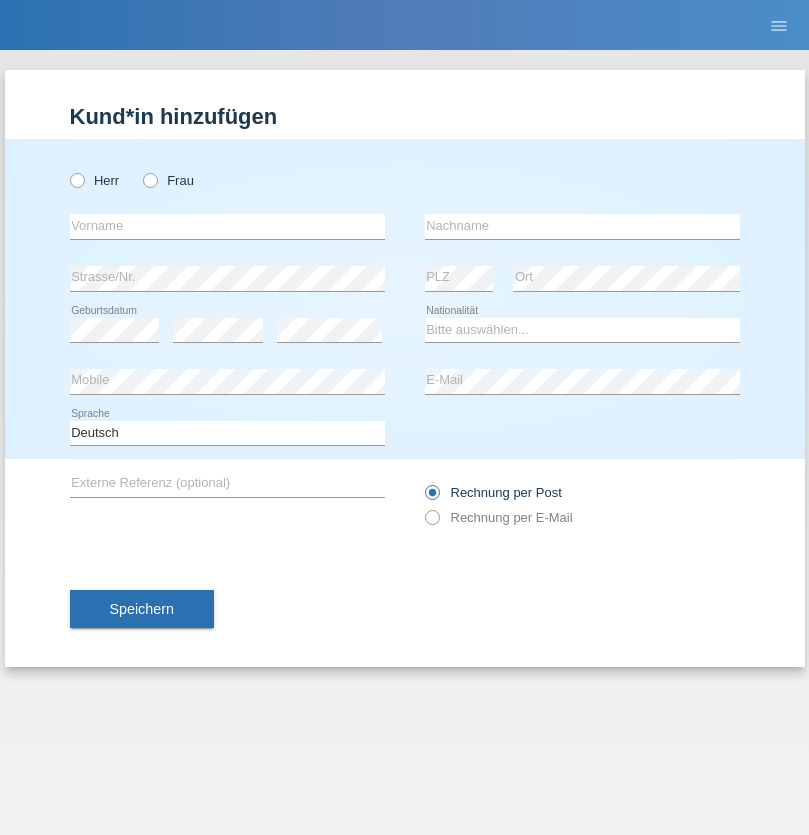 radio on "true" 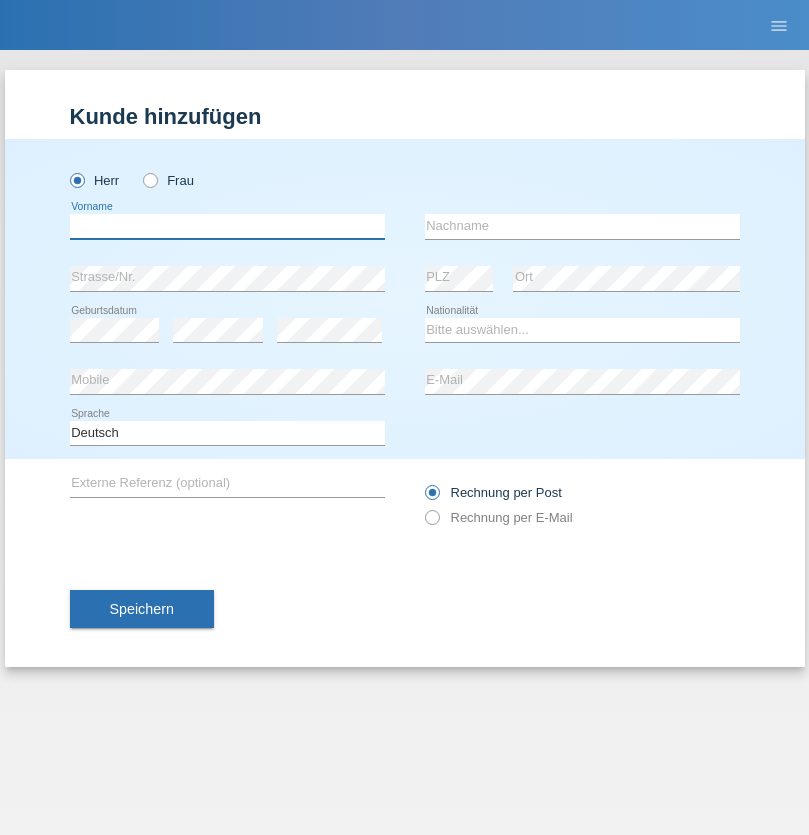 click at bounding box center [227, 226] 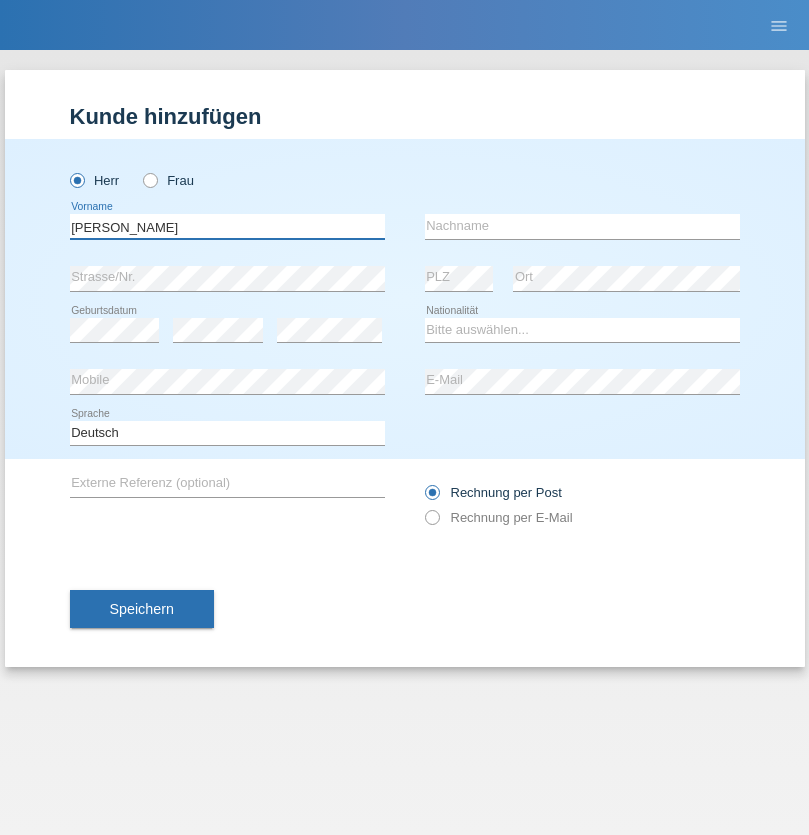 type on "Paolo" 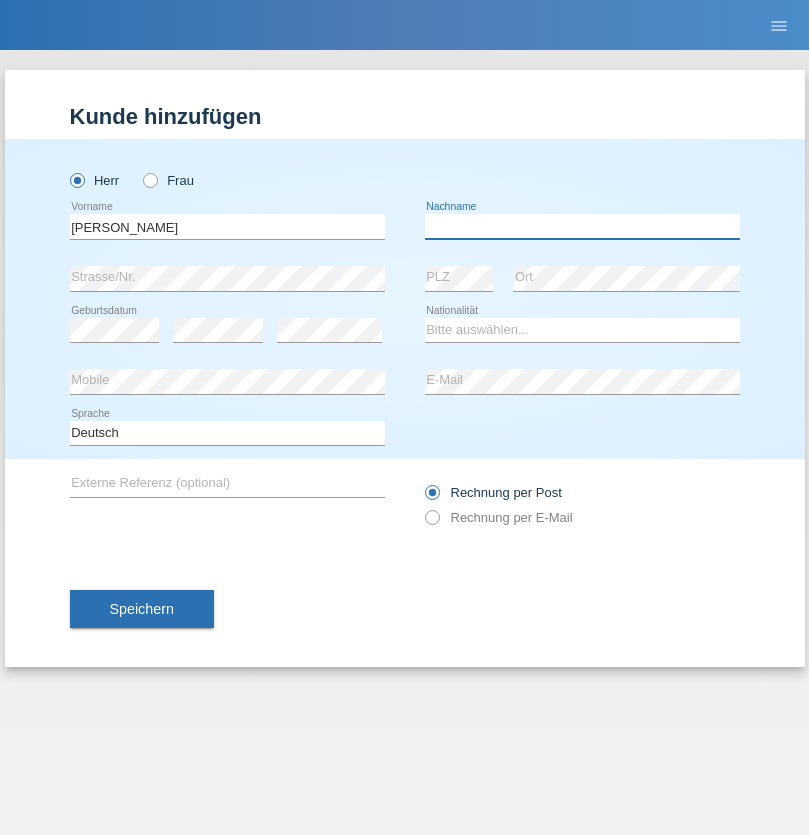 click at bounding box center [582, 226] 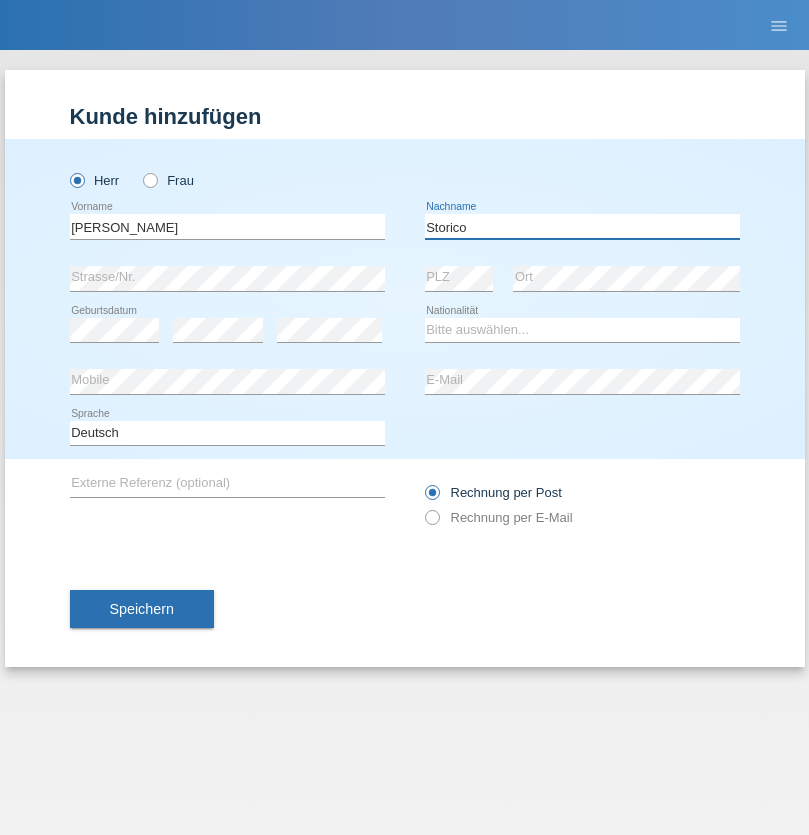 type on "Storico" 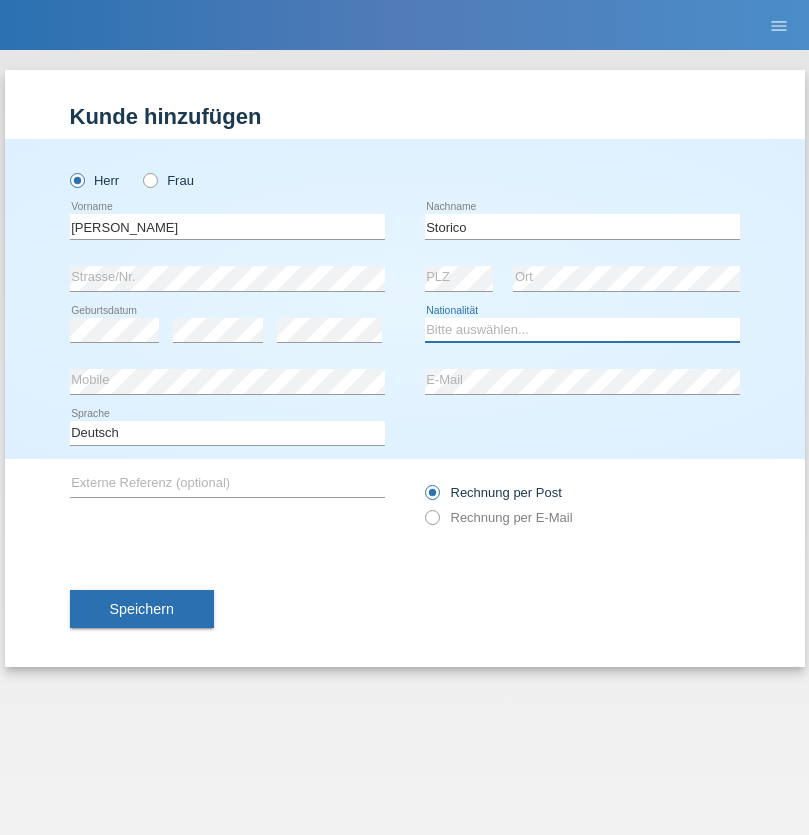 select on "IT" 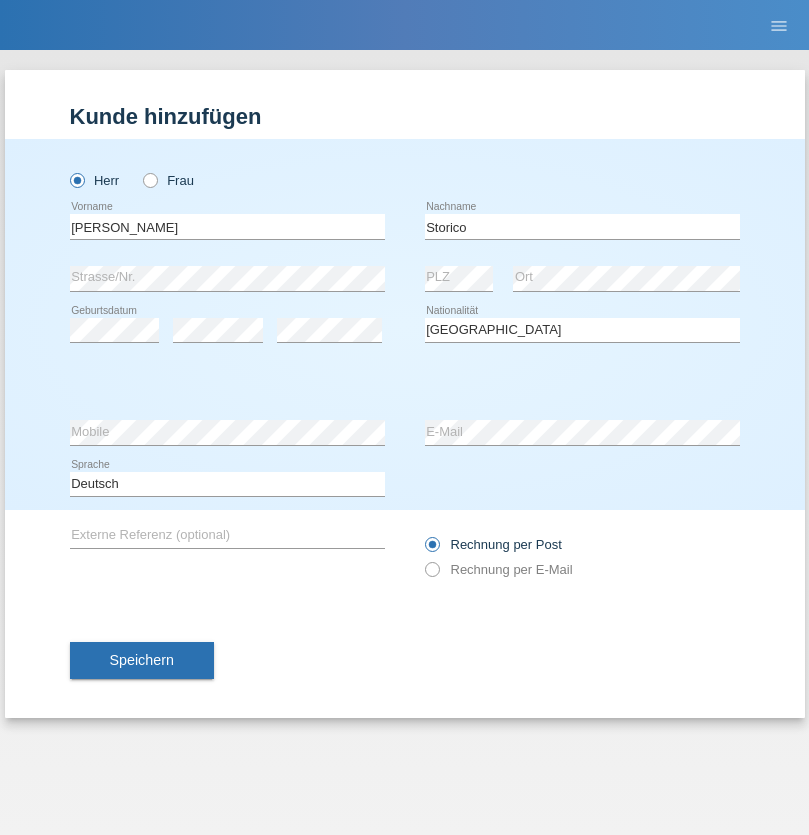 select on "C" 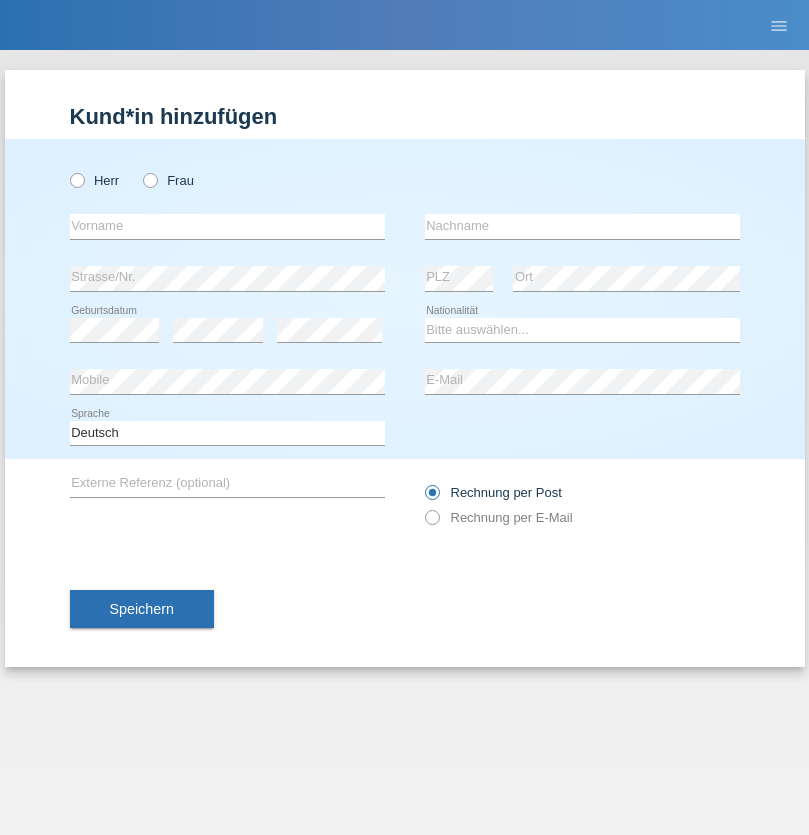 scroll, scrollTop: 0, scrollLeft: 0, axis: both 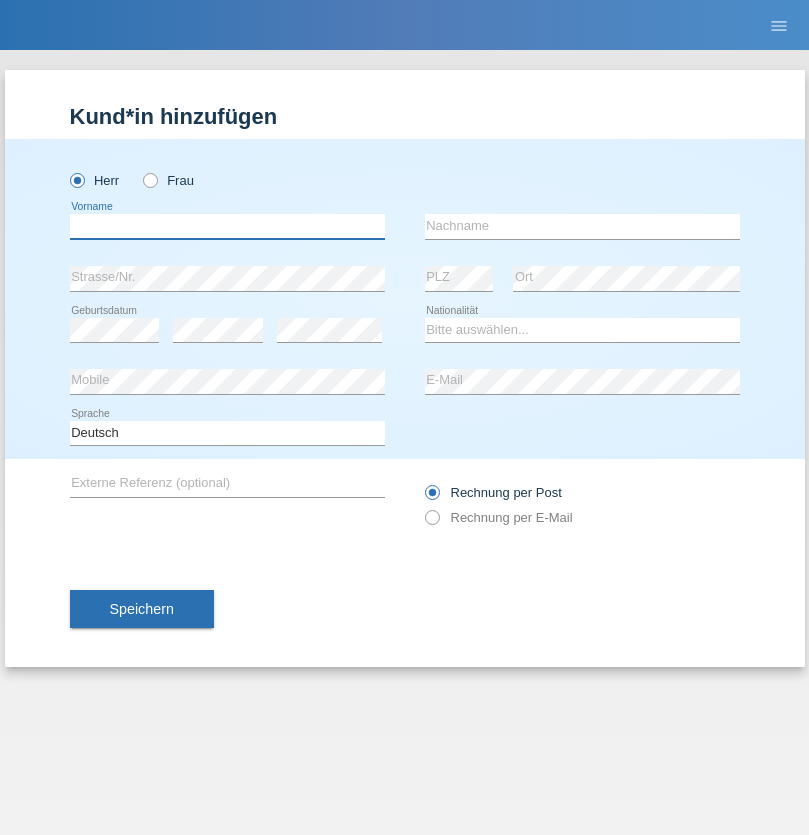 click at bounding box center [227, 226] 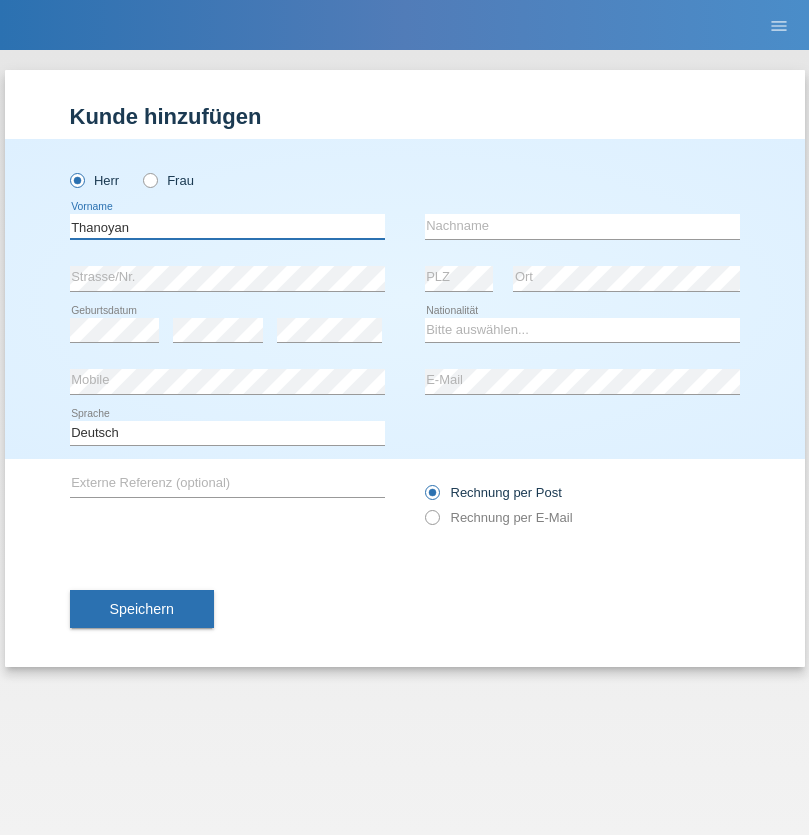 type on "Thanoyan" 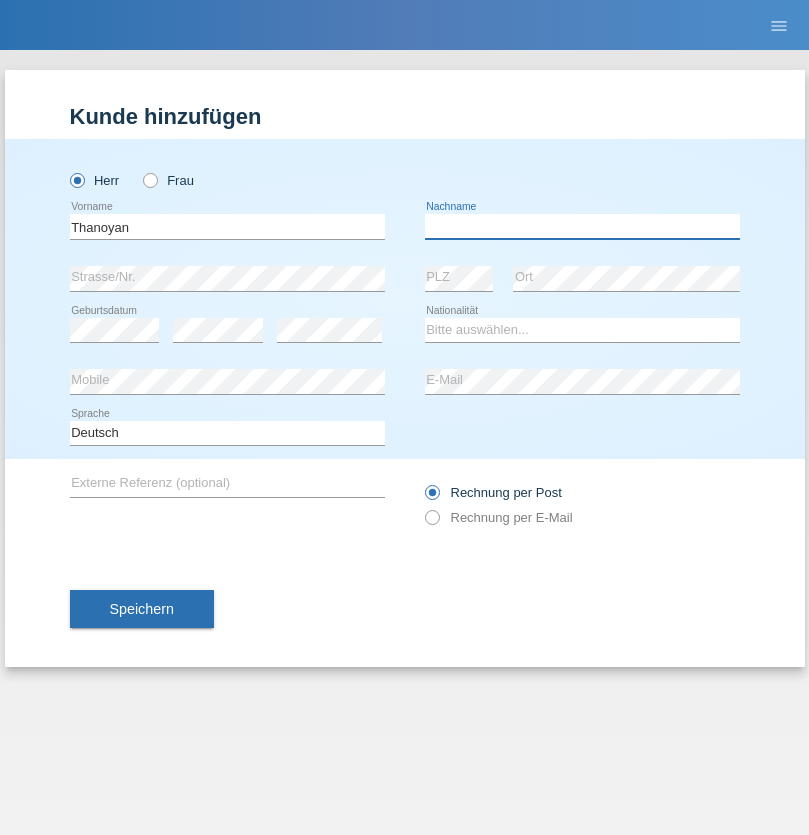 click at bounding box center [582, 226] 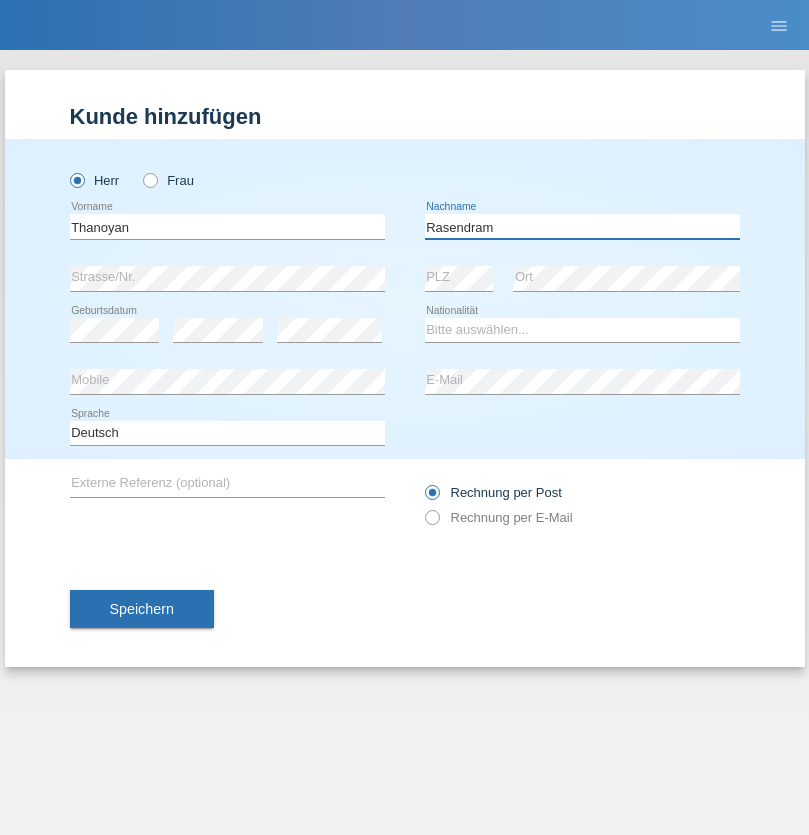 type on "Rasendram" 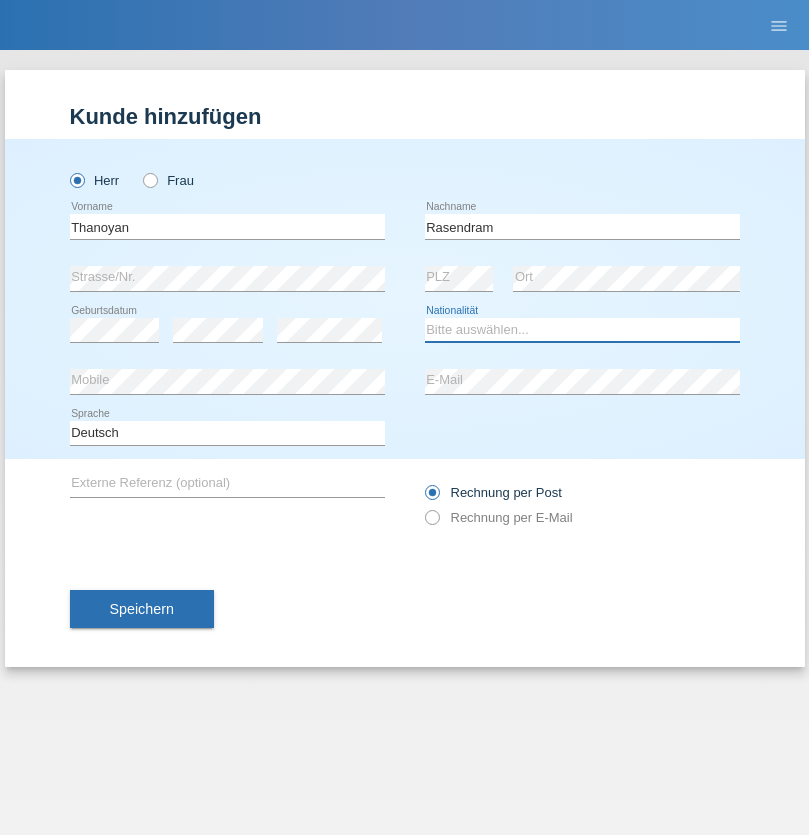 select on "LK" 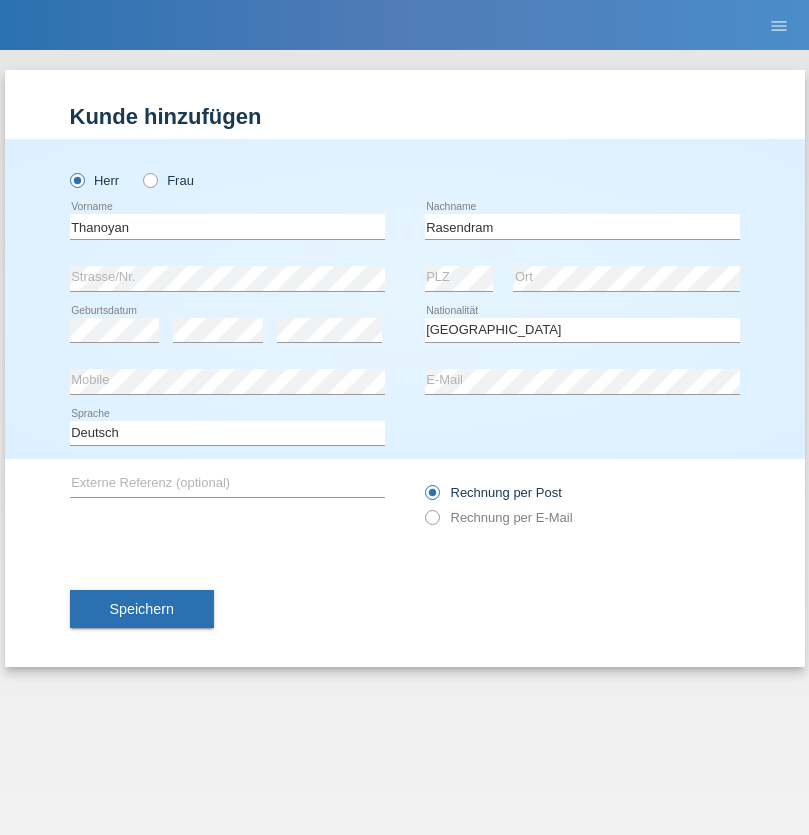 select on "C" 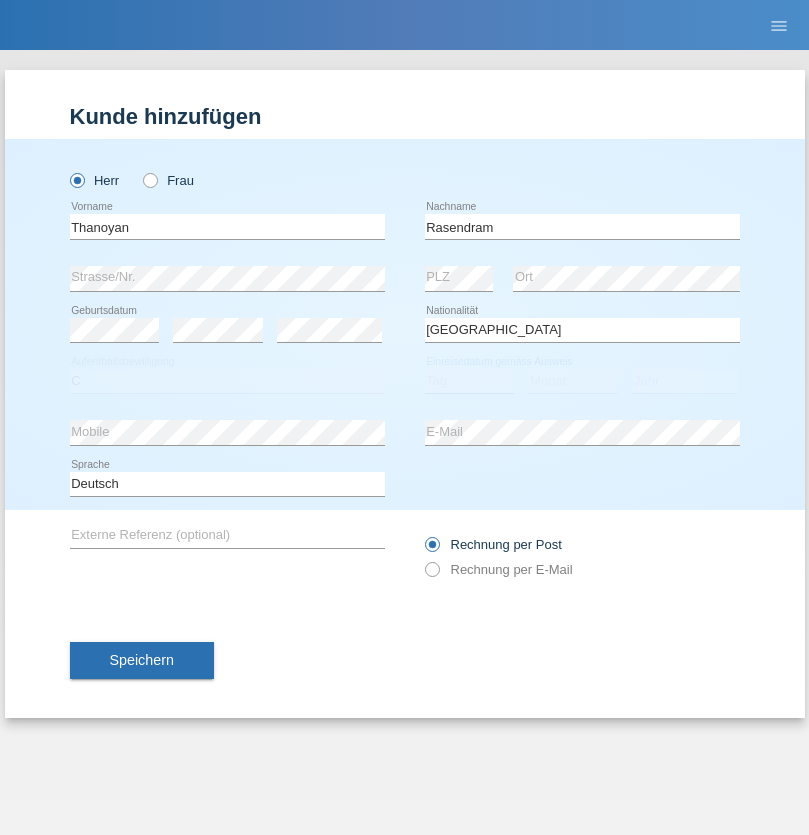select on "23" 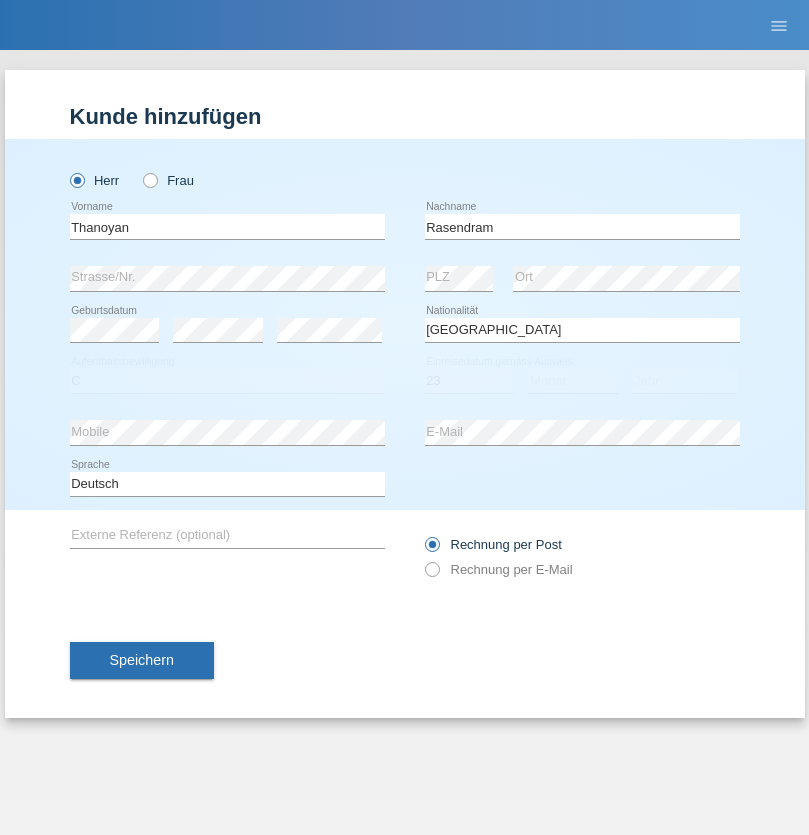 select on "02" 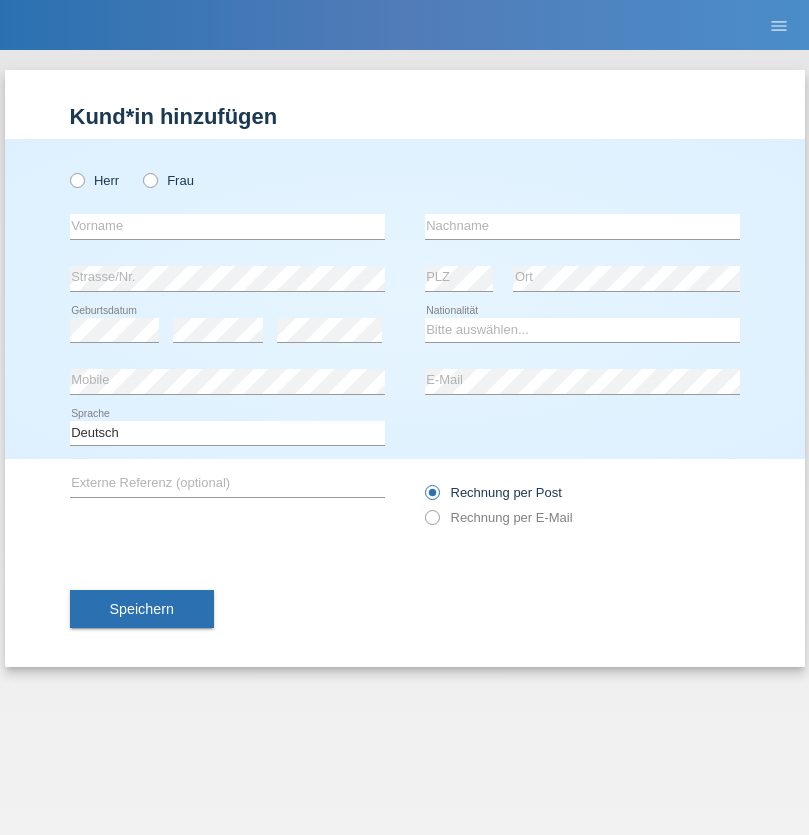 scroll, scrollTop: 0, scrollLeft: 0, axis: both 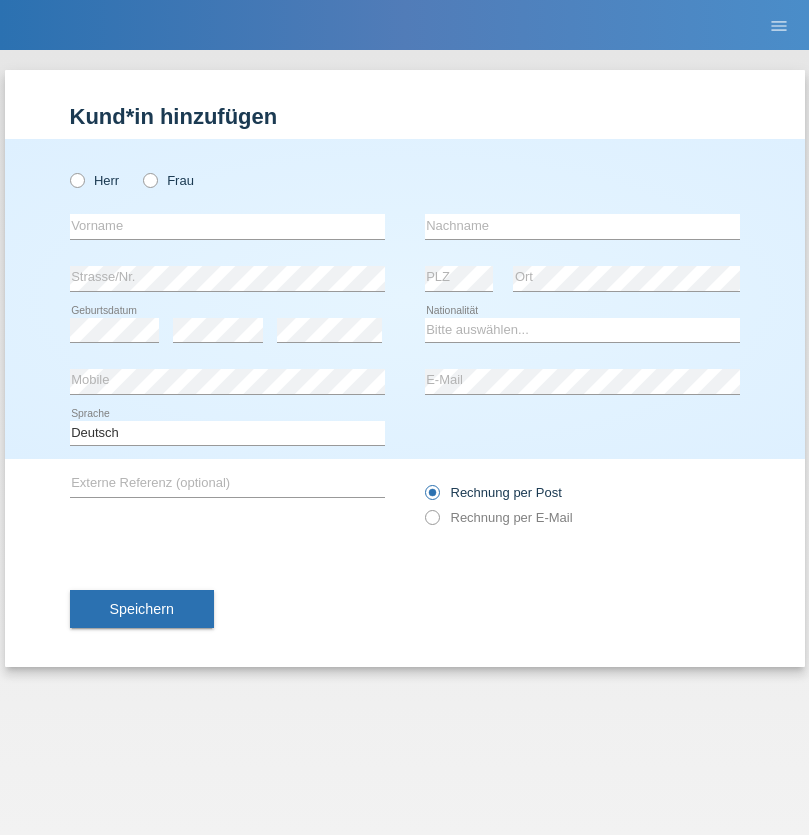 radio on "true" 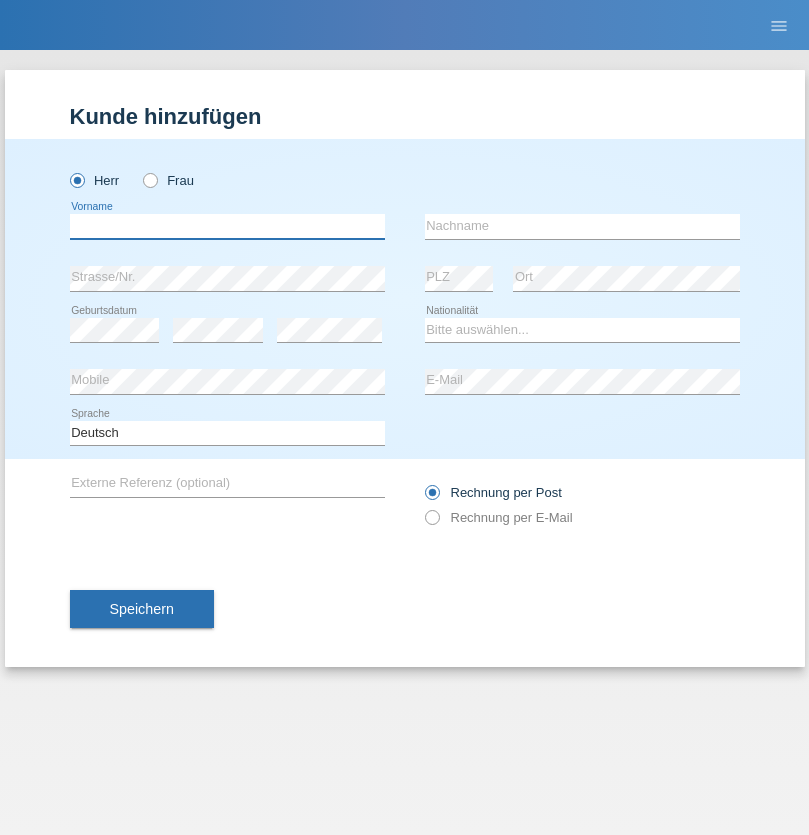 click at bounding box center [227, 226] 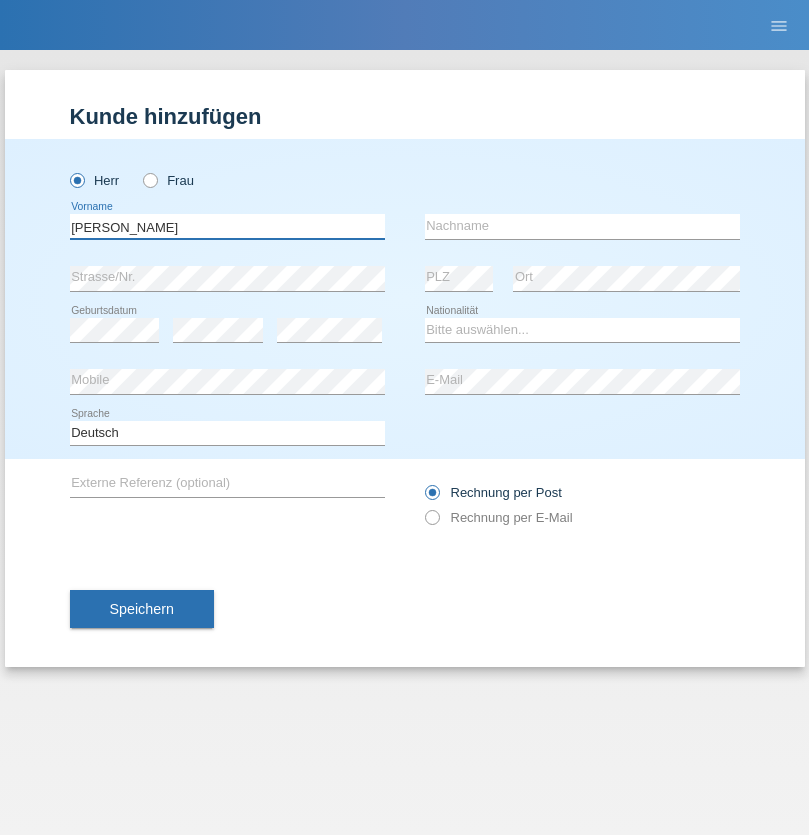 type on "[PERSON_NAME]" 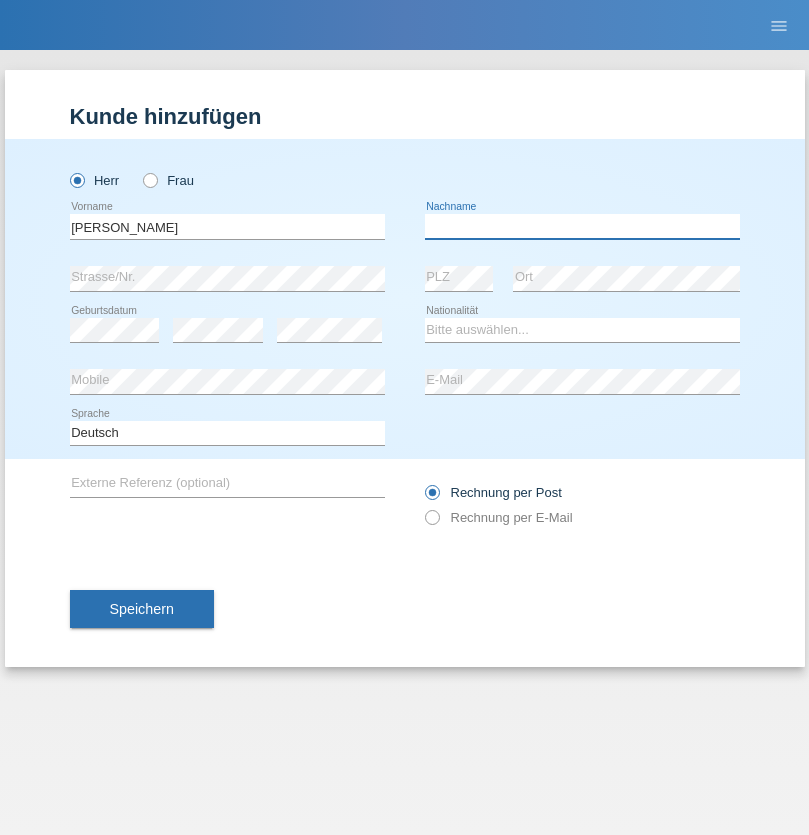 click at bounding box center [582, 226] 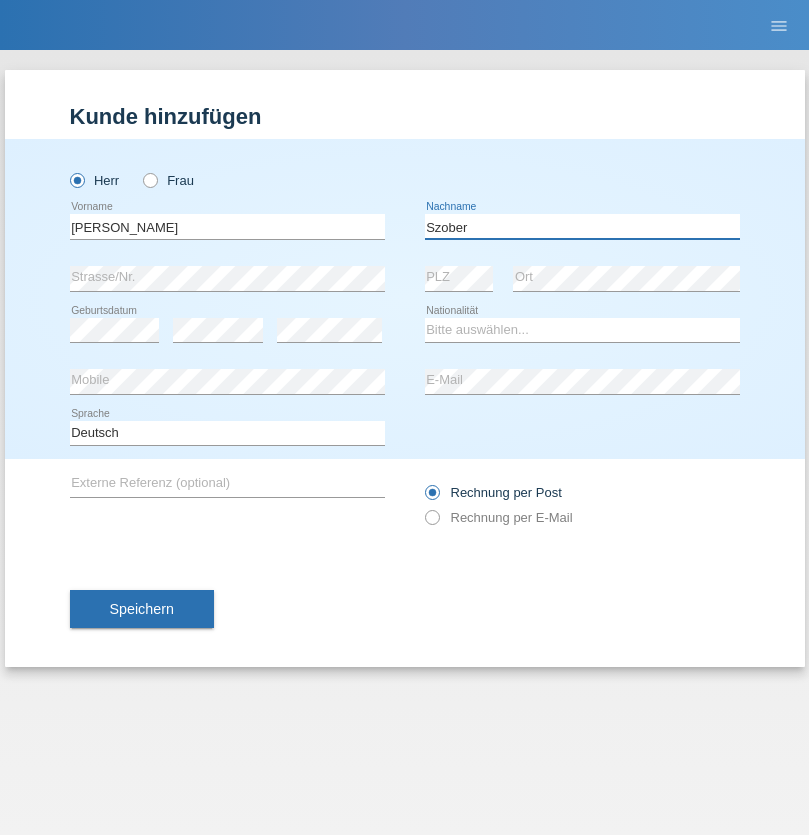 type on "Szober" 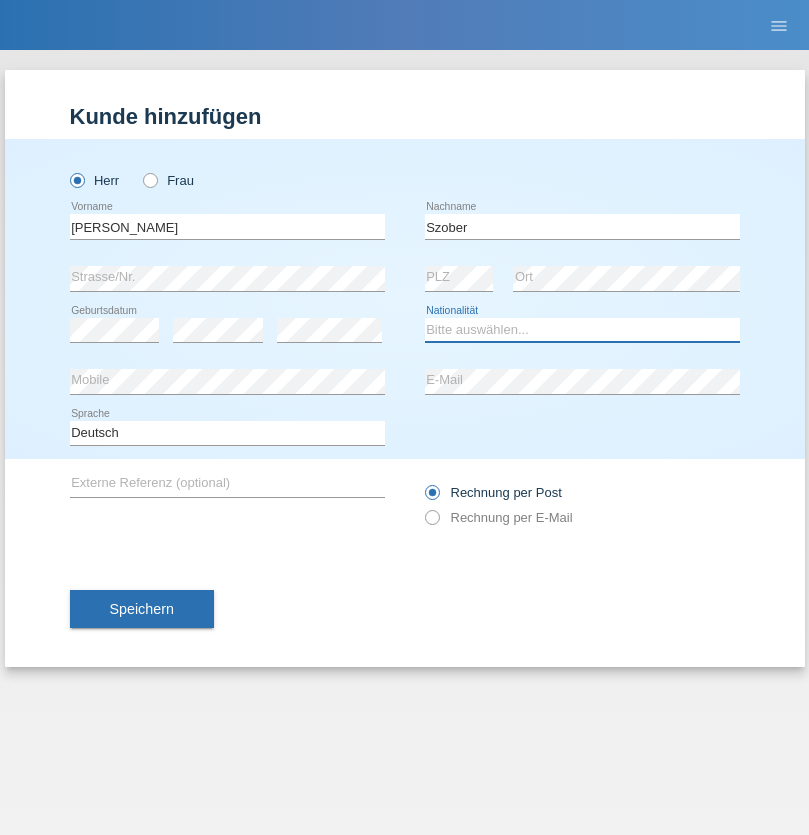 select on "PL" 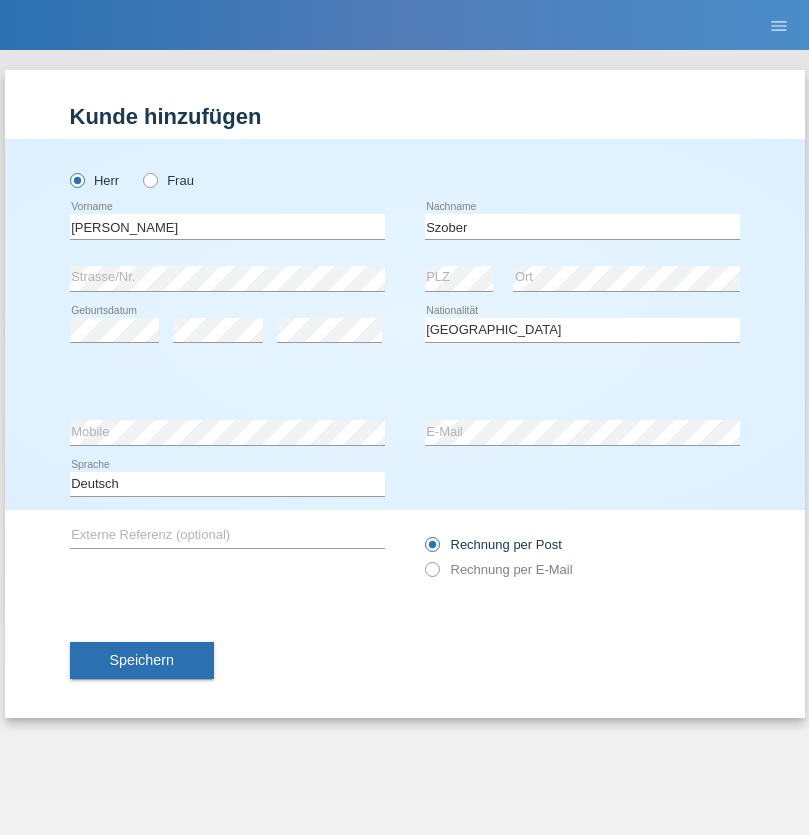 select on "C" 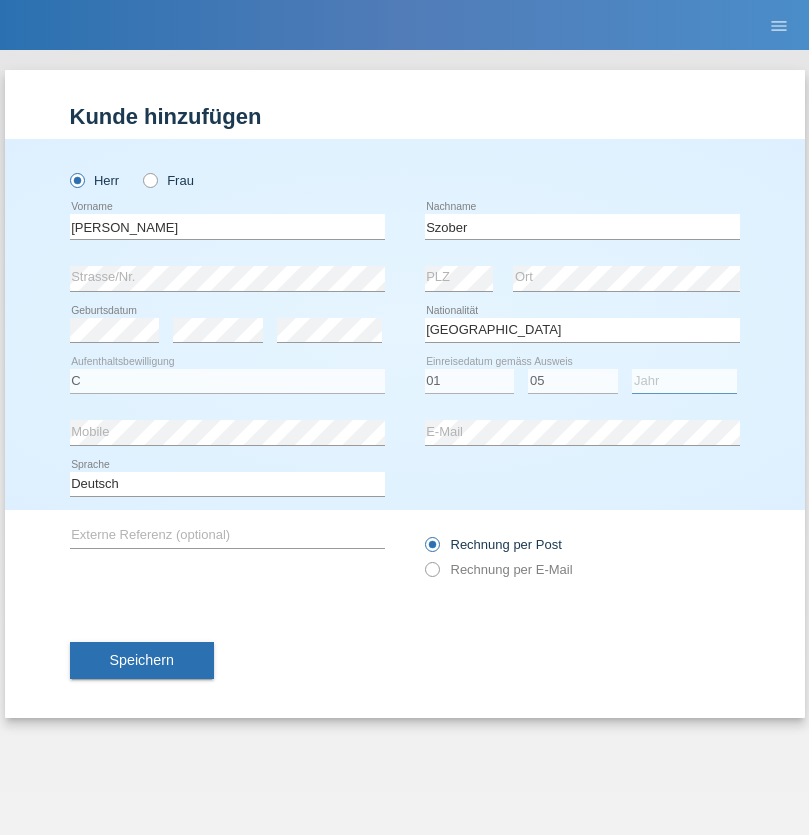 select on "2021" 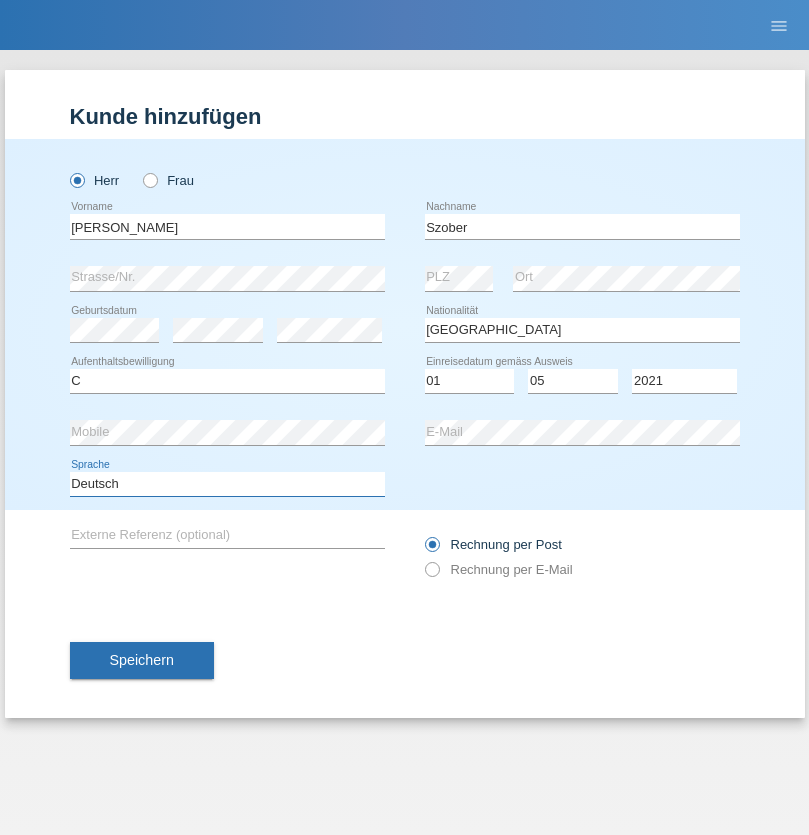 select on "en" 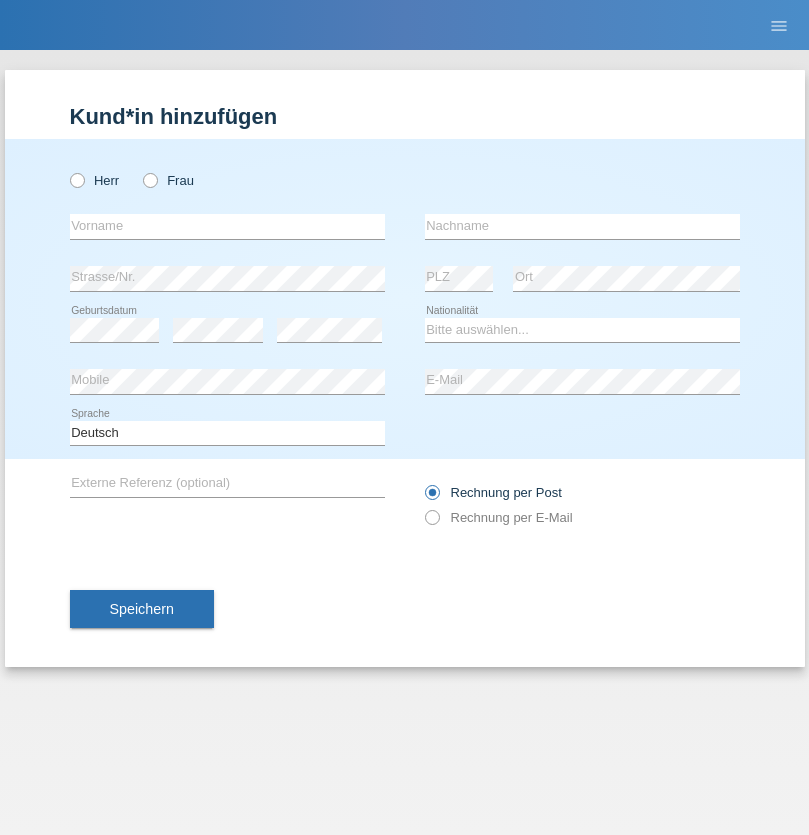scroll, scrollTop: 0, scrollLeft: 0, axis: both 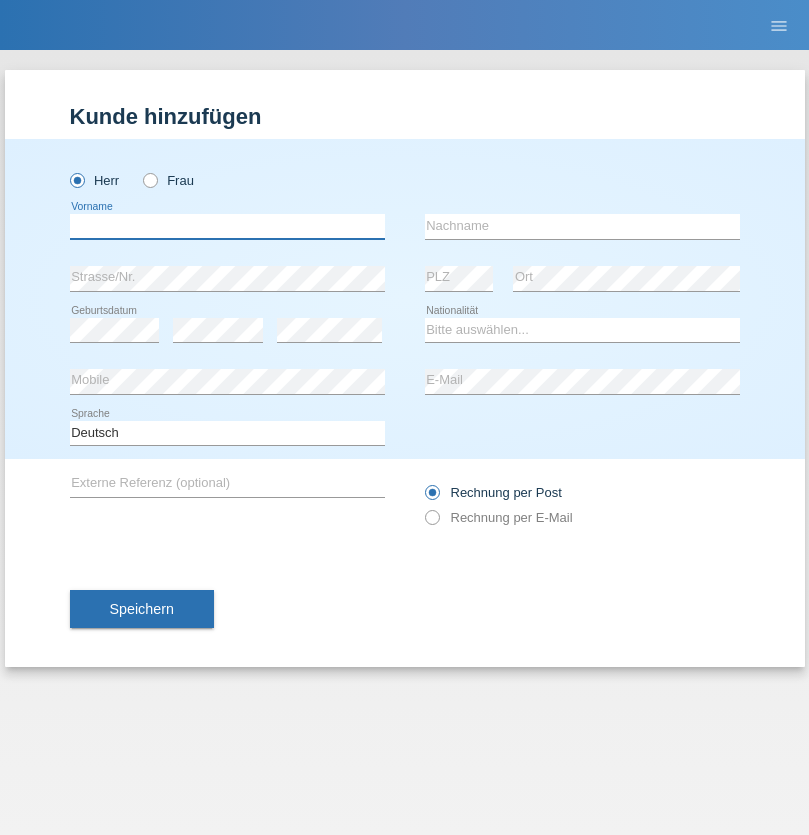click at bounding box center [227, 226] 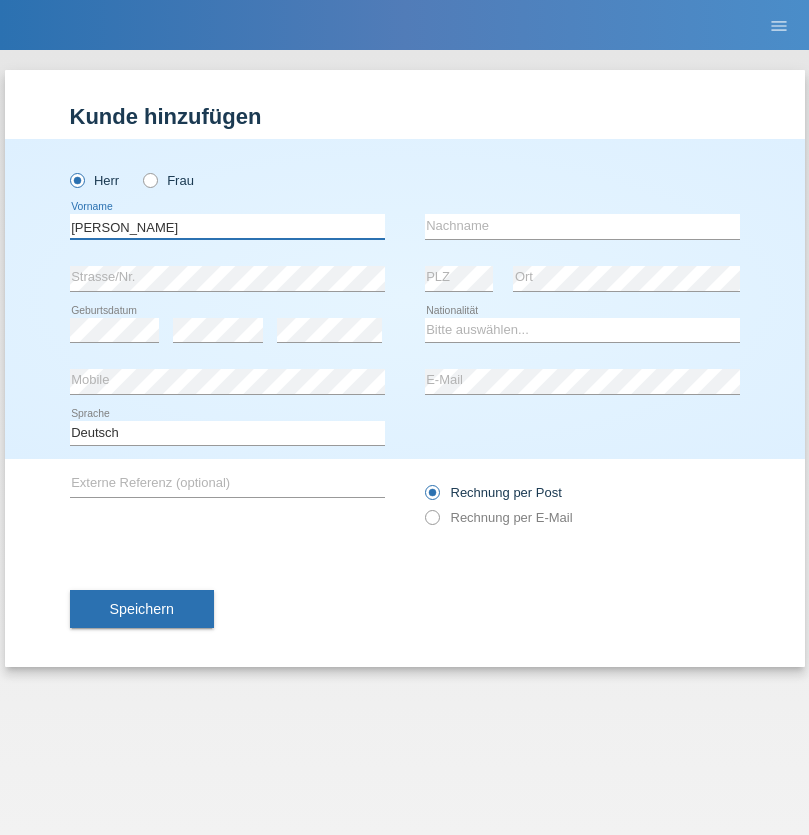 type on "[PERSON_NAME]" 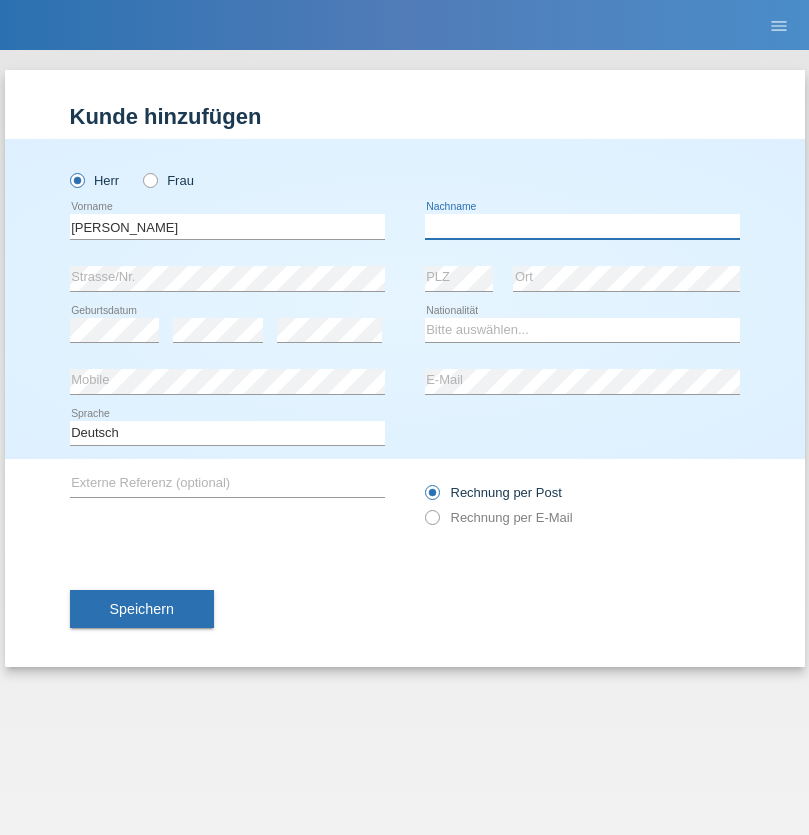 click at bounding box center (582, 226) 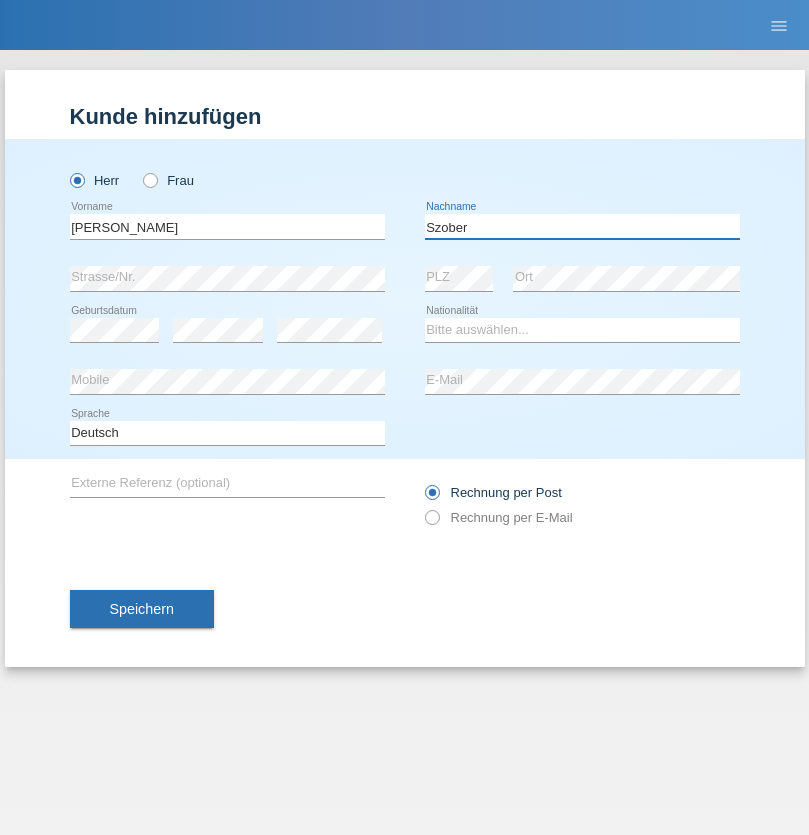 type on "Szober" 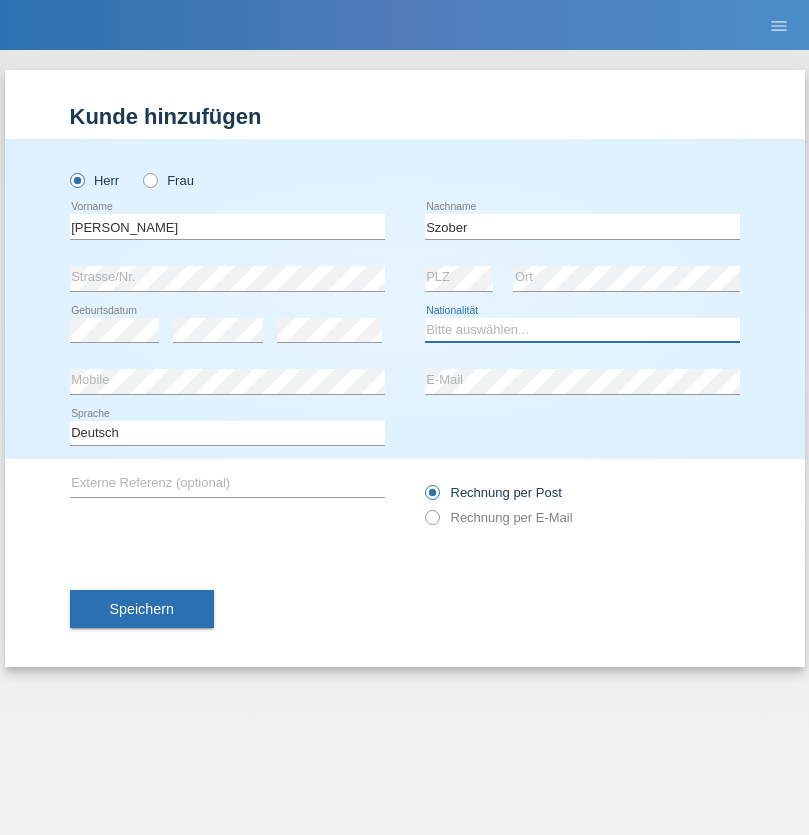 select on "PL" 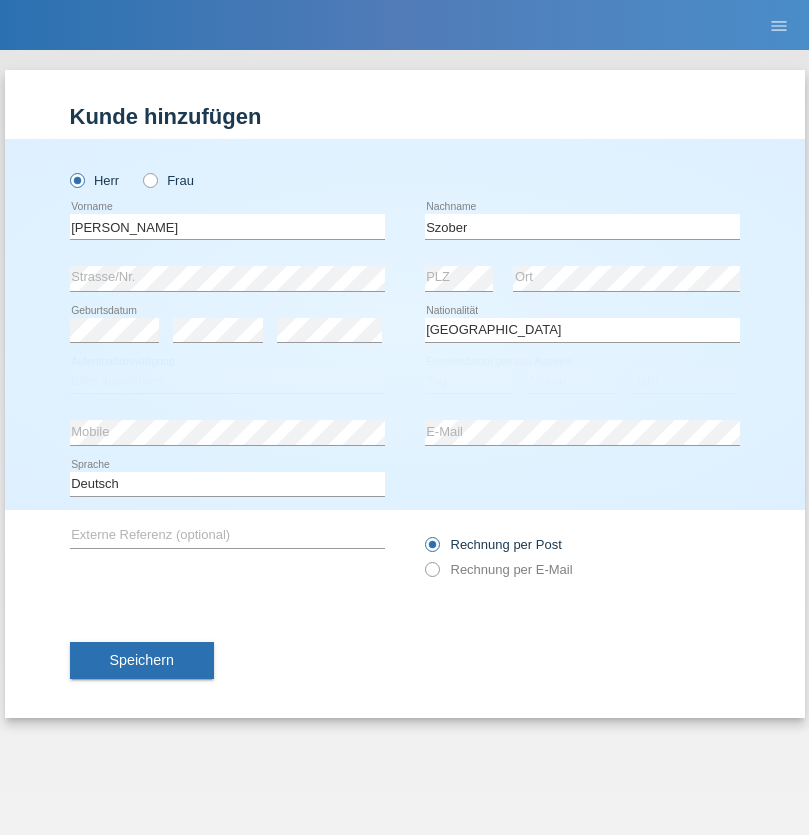 select on "C" 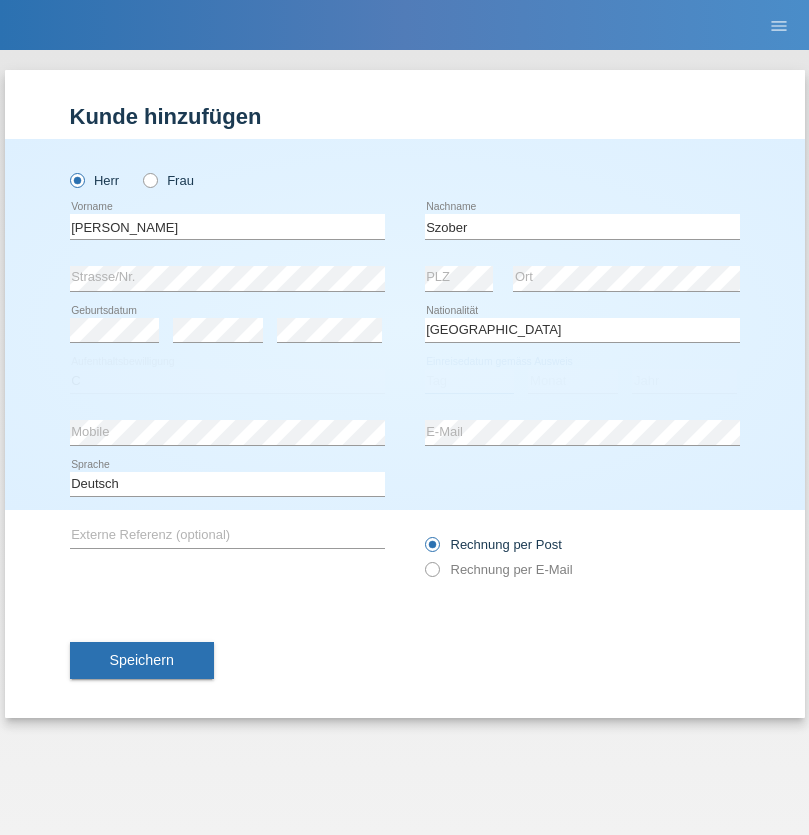 select on "01" 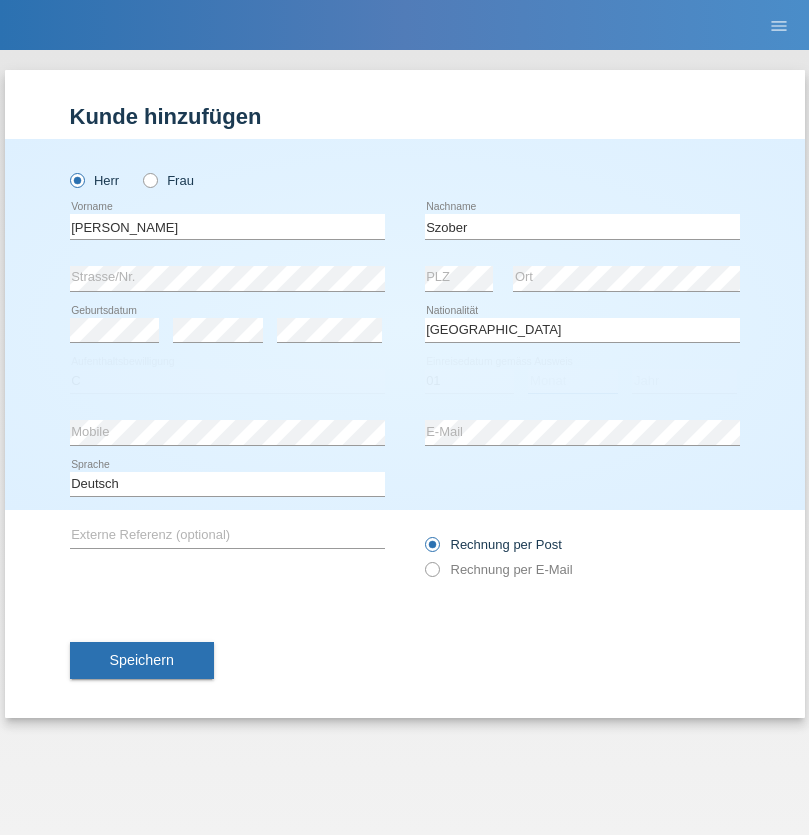 select on "05" 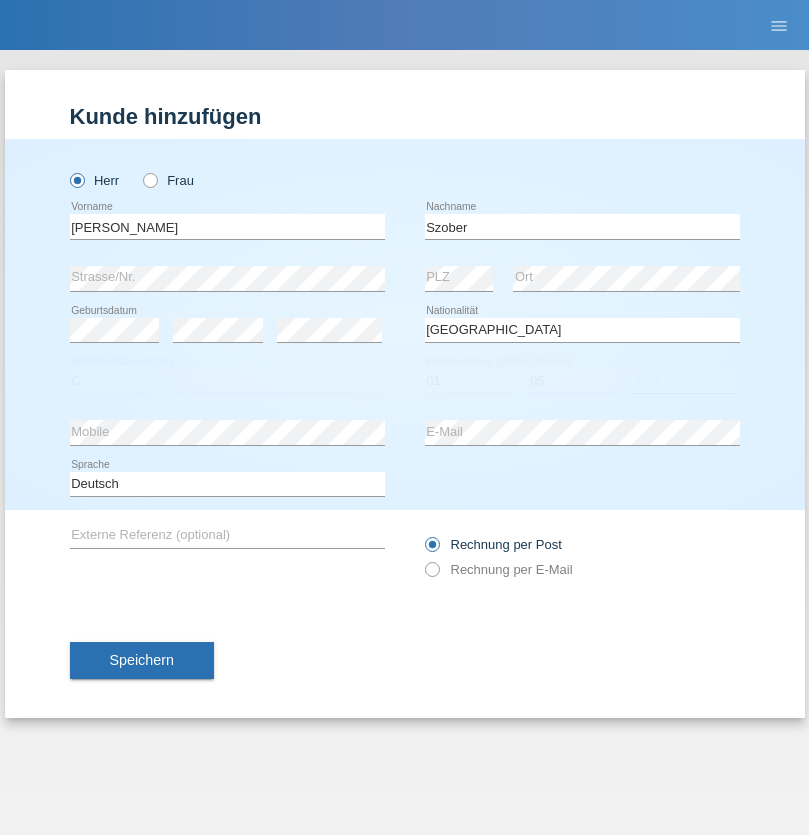 select on "2021" 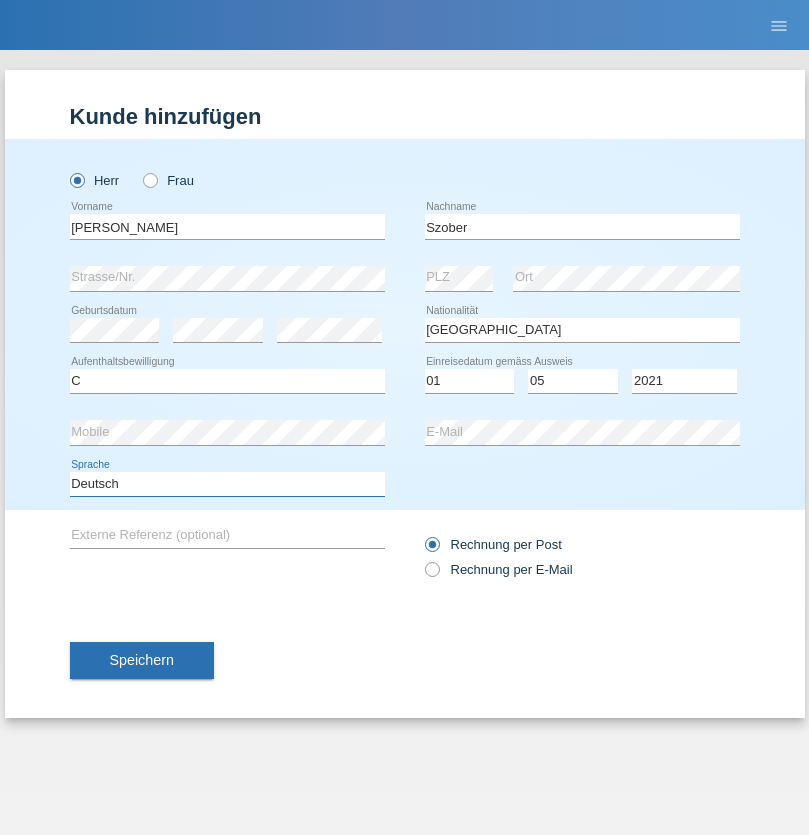 select on "en" 